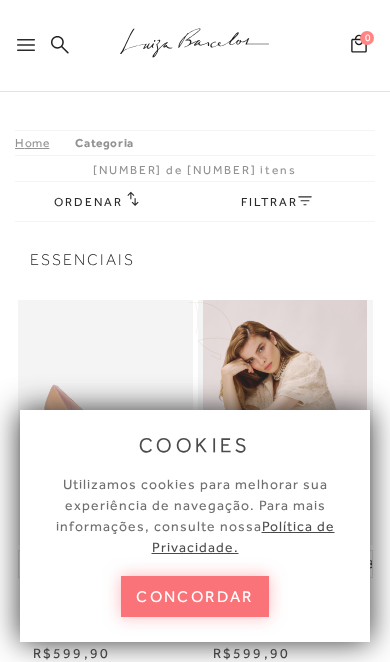 scroll, scrollTop: 0, scrollLeft: 0, axis: both 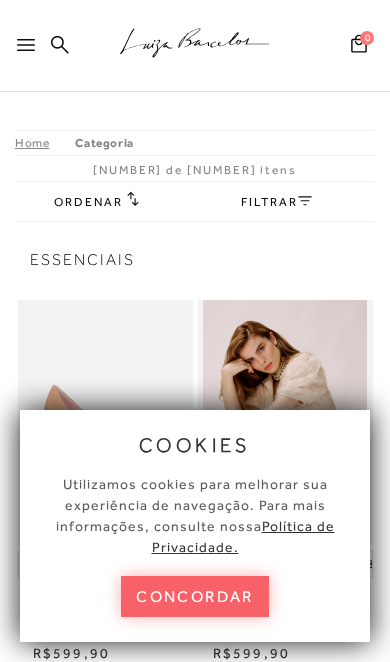 click on "concordar" at bounding box center [195, 596] 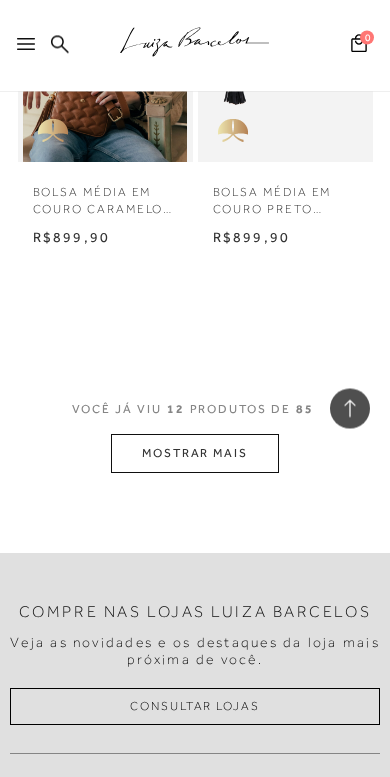 click on "MOSTRAR MAIS" at bounding box center (195, 454) 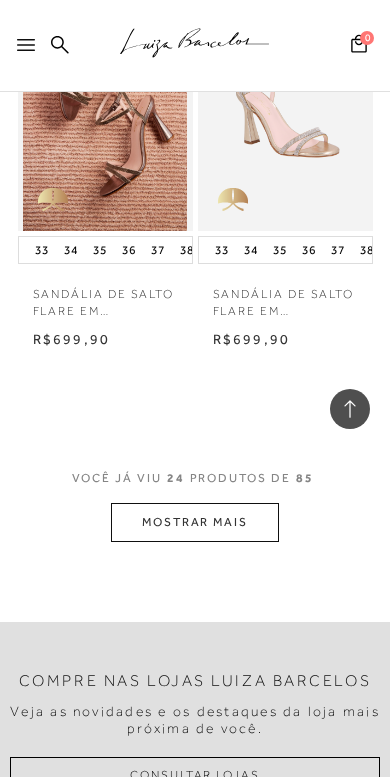 scroll, scrollTop: 4744, scrollLeft: 0, axis: vertical 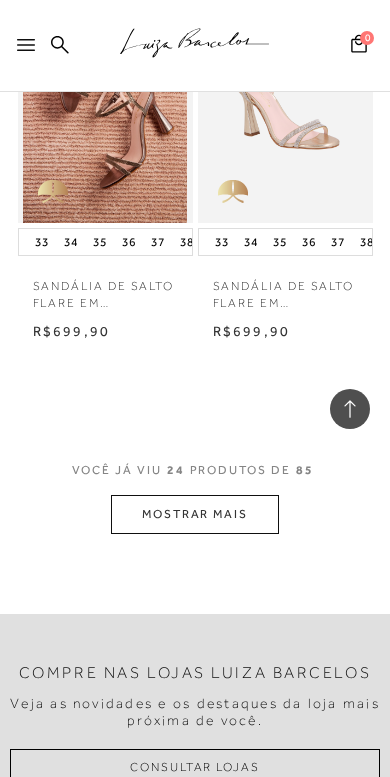click on "MOSTRAR MAIS" at bounding box center [195, 514] 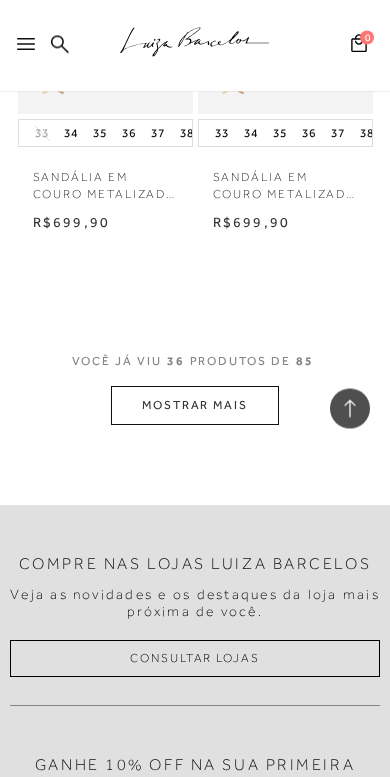click on "MOSTRAR MAIS" at bounding box center [195, 406] 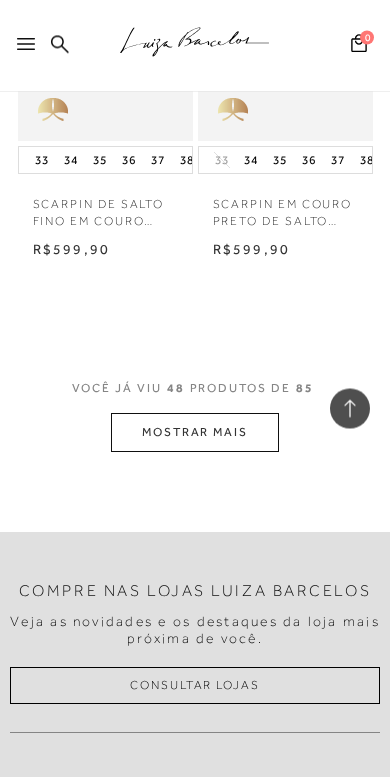 scroll, scrollTop: 9676, scrollLeft: 0, axis: vertical 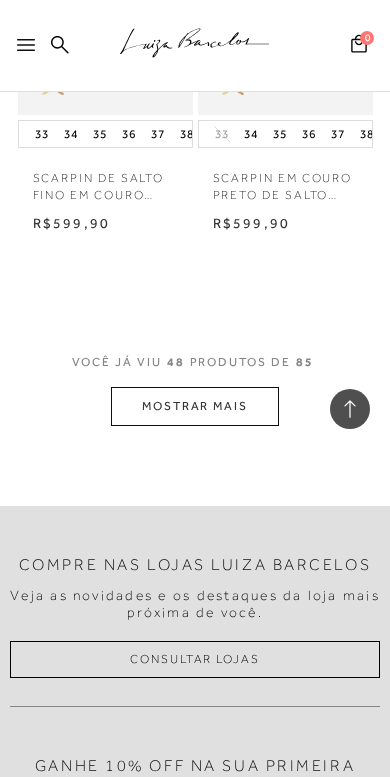 click on "MOSTRAR MAIS" at bounding box center [195, 406] 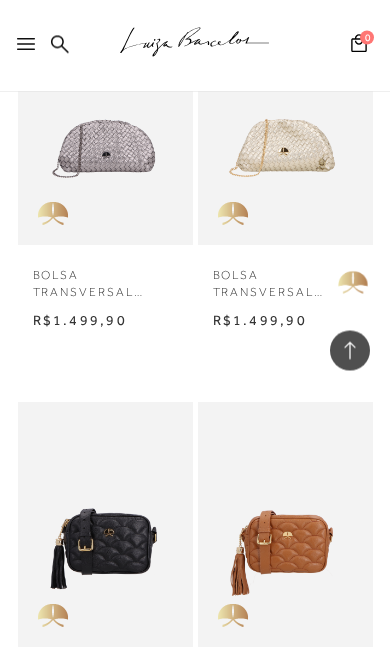 scroll, scrollTop: 11556, scrollLeft: 0, axis: vertical 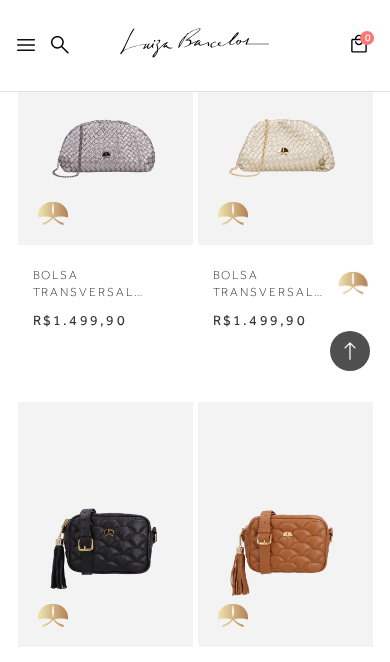 click on "BOLSA TRANSVERSAL PEQUENA METALIZADA OURO MATELASSÊ E SÍMBOLO CALIANDRA" at bounding box center (285, 278) 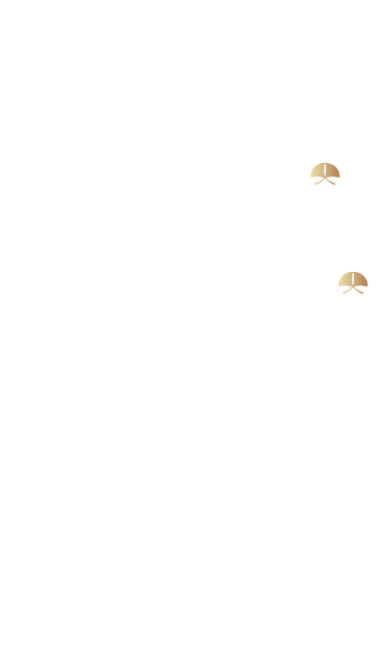 click at bounding box center (195, 332) 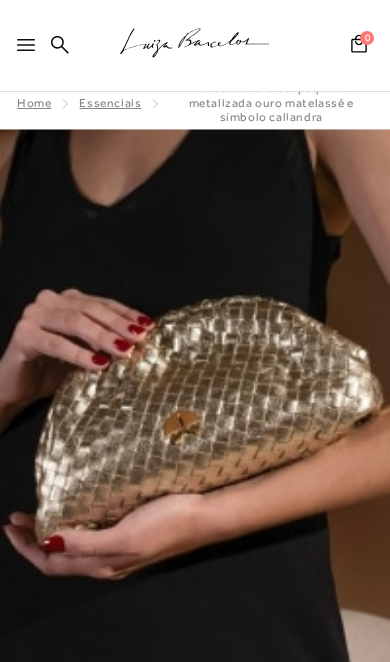 scroll, scrollTop: 0, scrollLeft: 0, axis: both 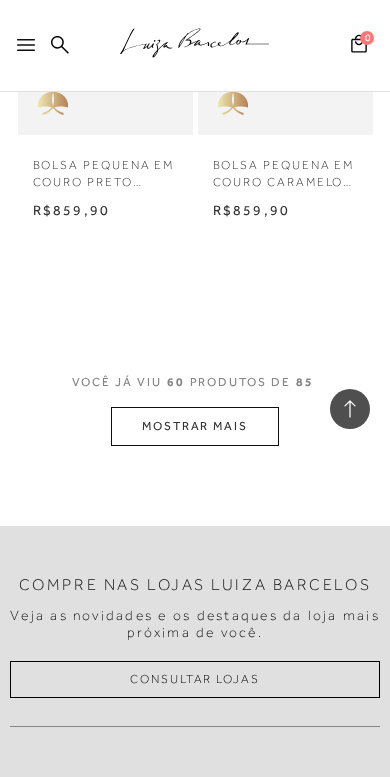 click on "MOSTRAR MAIS" at bounding box center [195, 426] 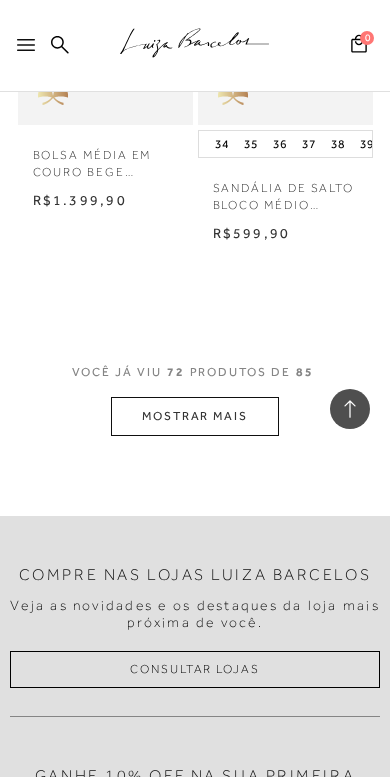 scroll, scrollTop: 14607, scrollLeft: 0, axis: vertical 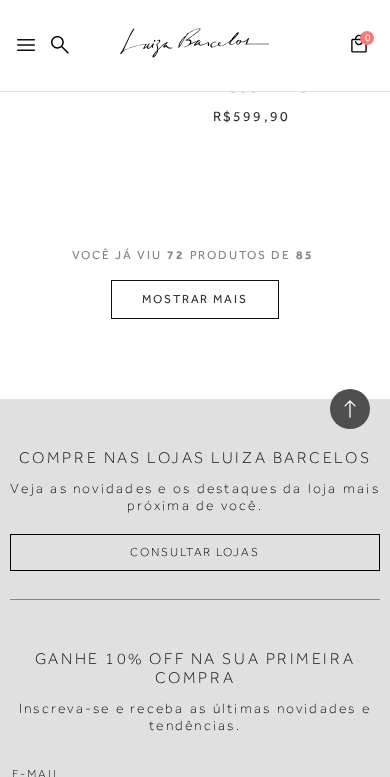 click on "MOSTRAR MAIS" at bounding box center (195, 299) 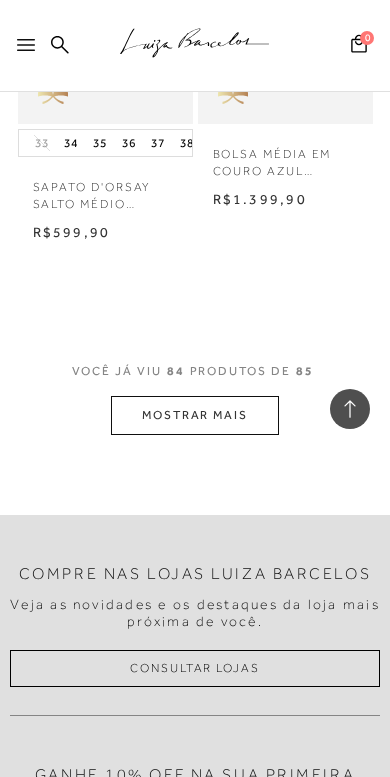 scroll, scrollTop: 16995, scrollLeft: 0, axis: vertical 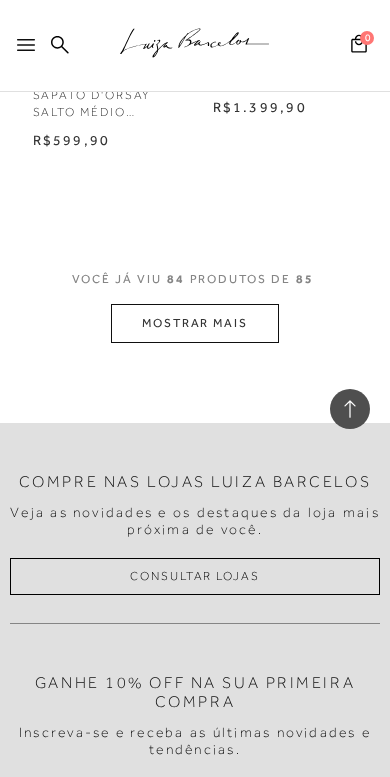 click on "MOSTRAR MAIS" at bounding box center [195, 323] 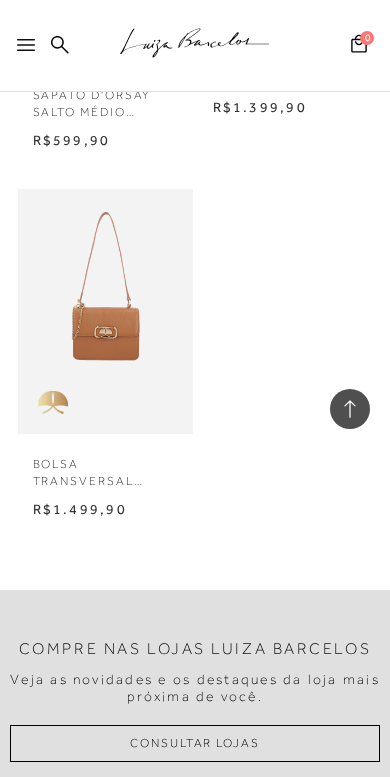 click at bounding box center [30, 51] 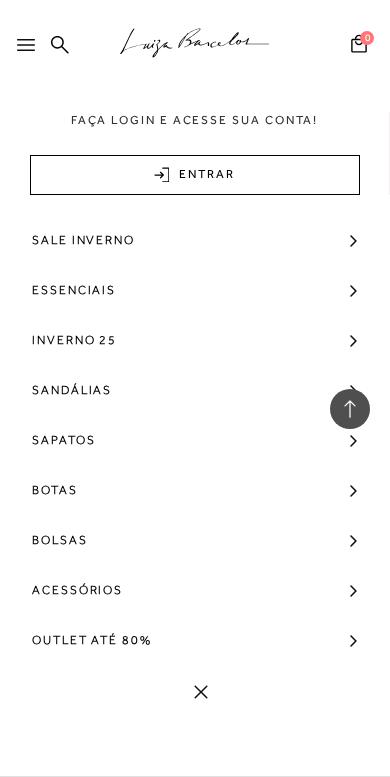 click on "Bolsas" at bounding box center [60, 540] 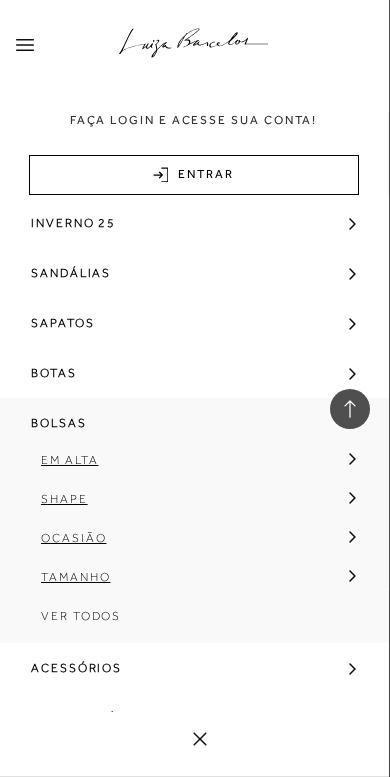 scroll, scrollTop: 112, scrollLeft: 0, axis: vertical 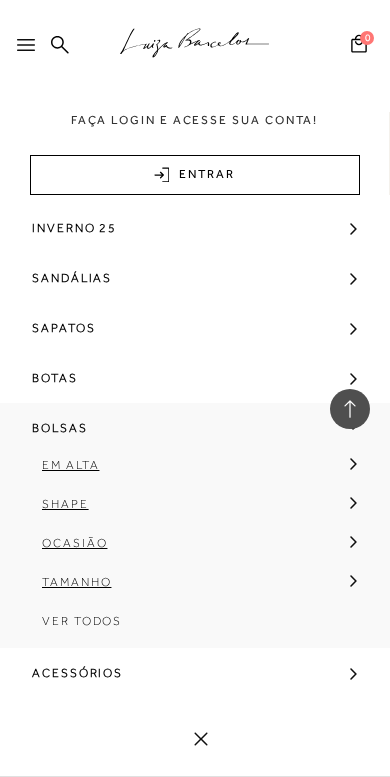 click on "Ver Todos" at bounding box center (82, 621) 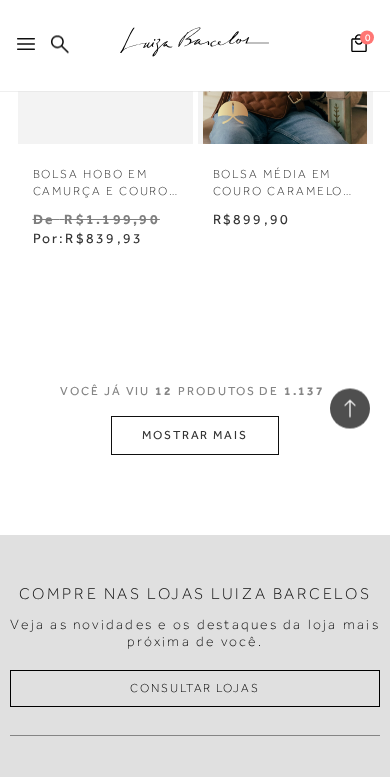 click on "MOSTRAR MAIS" at bounding box center (195, 436) 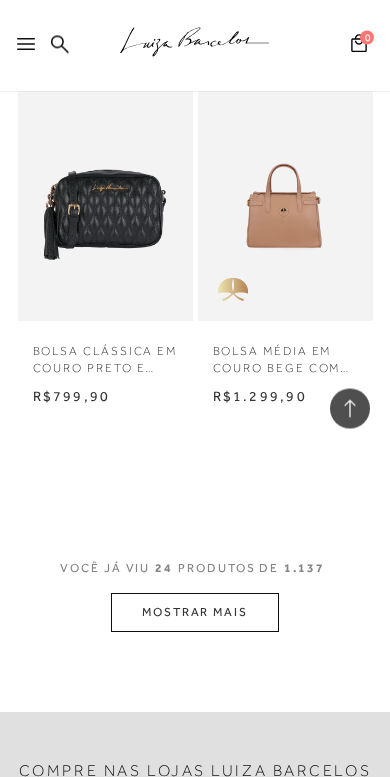 scroll, scrollTop: 4667, scrollLeft: 0, axis: vertical 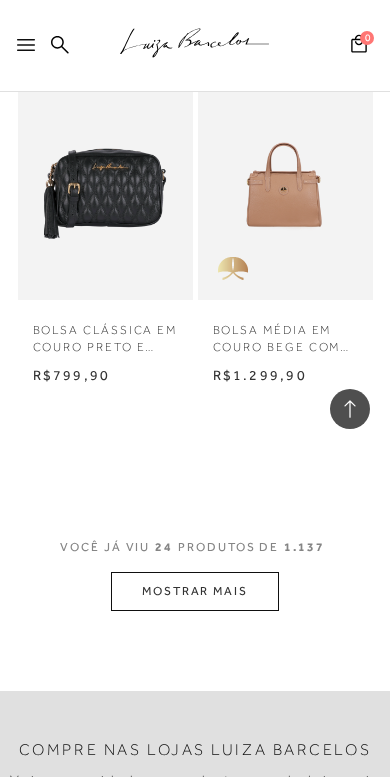 click on "MOSTRAR MAIS" at bounding box center [195, 591] 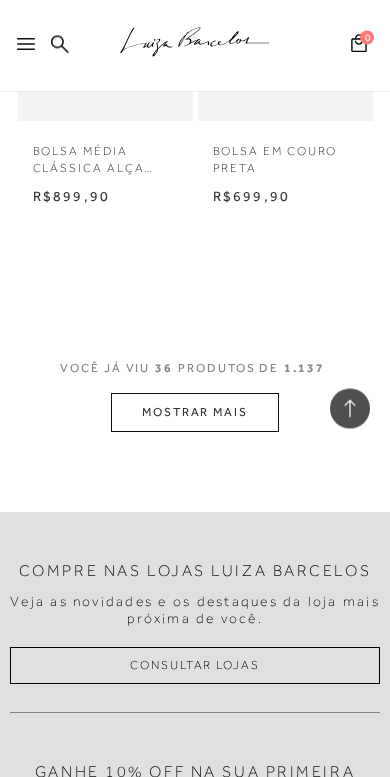 click on "MOSTRAR MAIS" at bounding box center [195, 413] 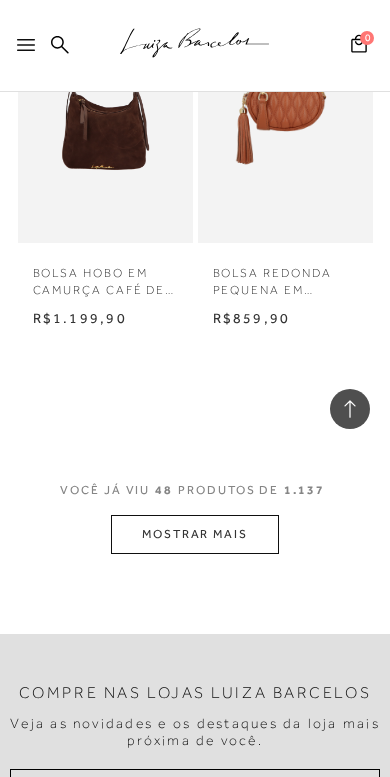 scroll, scrollTop: 9644, scrollLeft: 0, axis: vertical 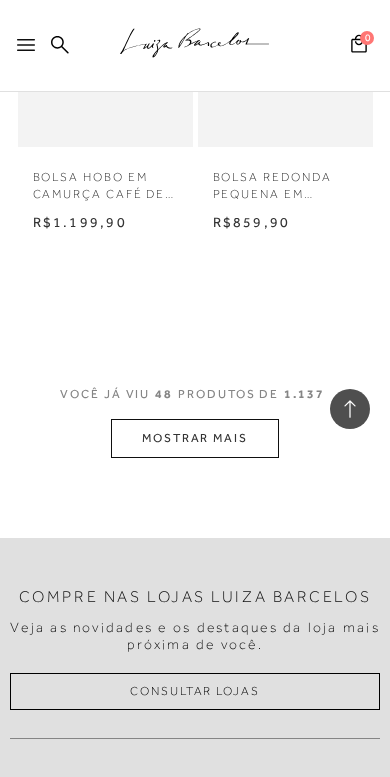 click on "MOSTRAR MAIS" at bounding box center (195, 438) 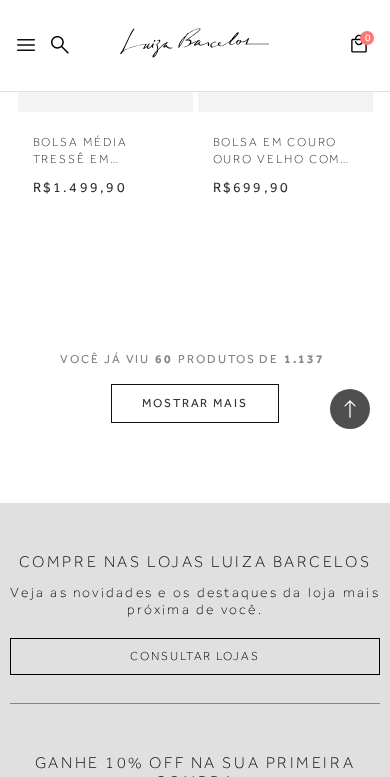 scroll, scrollTop: 12105, scrollLeft: 0, axis: vertical 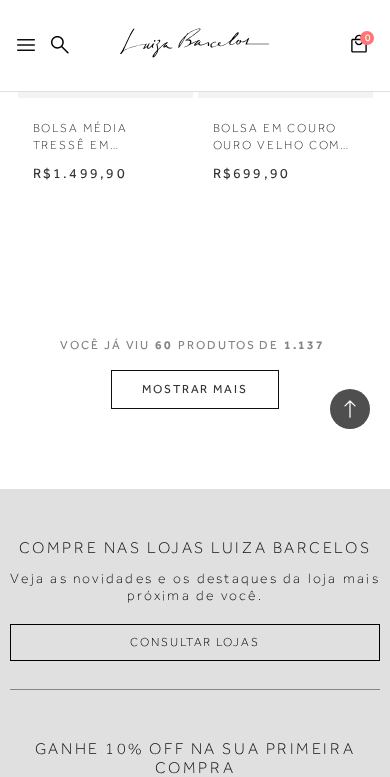 click on "MOSTRAR MAIS" at bounding box center (195, 389) 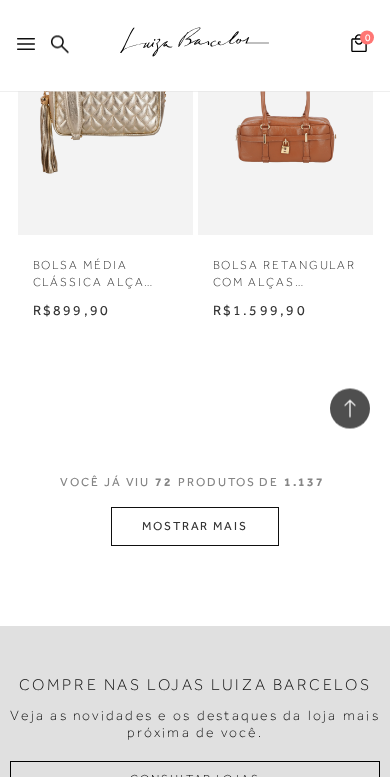 click on "MOSTRAR MAIS" at bounding box center [195, 527] 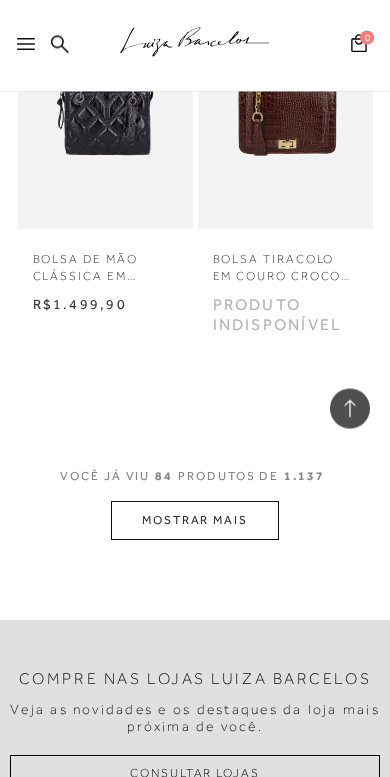 scroll, scrollTop: 16835, scrollLeft: 0, axis: vertical 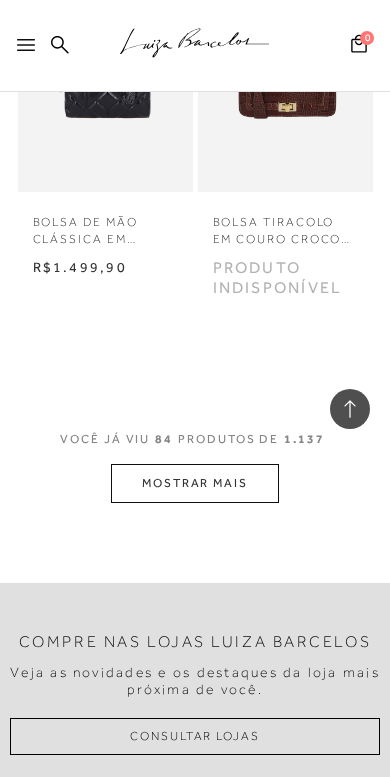 click on "MOSTRAR MAIS" at bounding box center (195, 483) 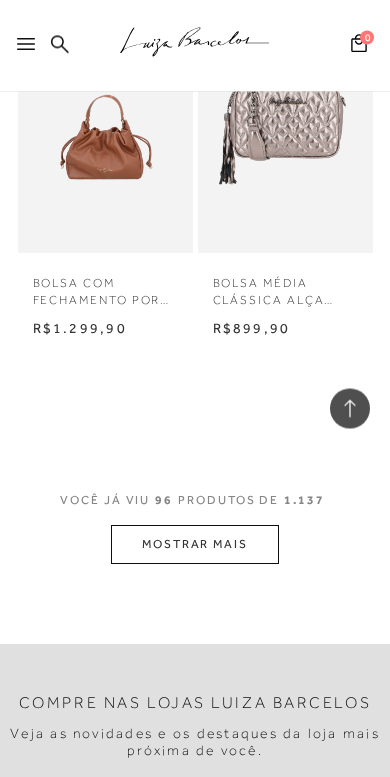 click on "MOSTRAR MAIS" at bounding box center (195, 545) 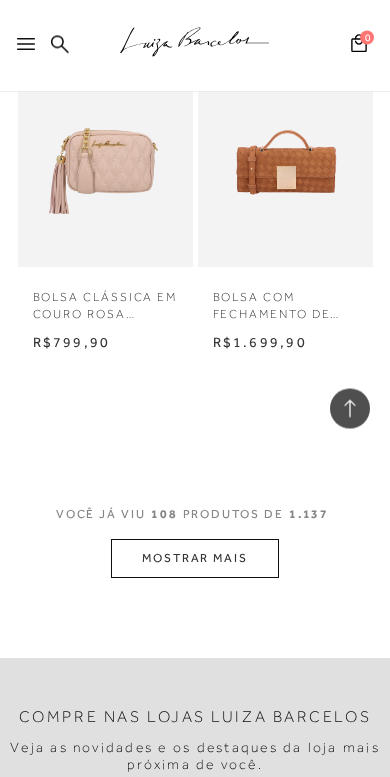 click on "MOSTRAR MAIS" at bounding box center [195, 559] 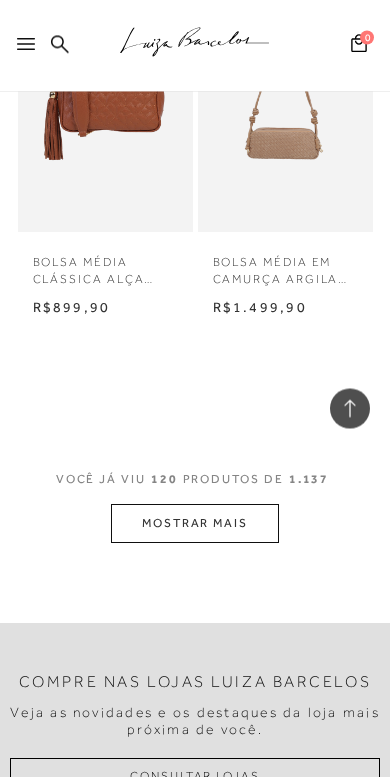 click on "MOSTRAR MAIS" at bounding box center [195, 524] 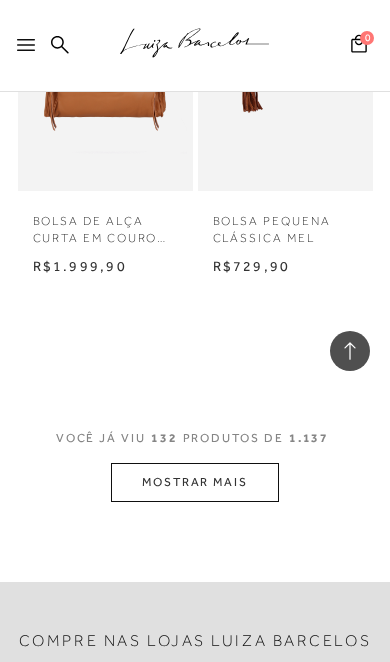 scroll, scrollTop: 26477, scrollLeft: 0, axis: vertical 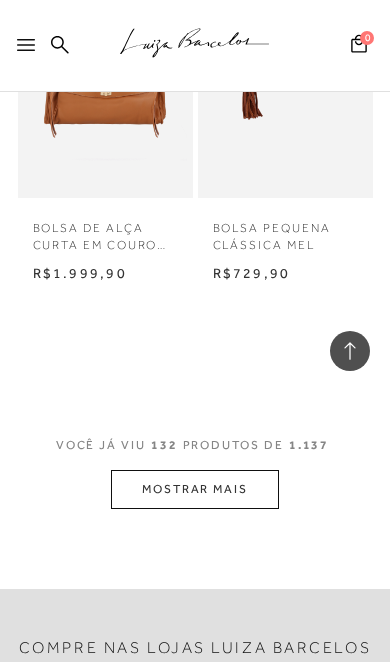 click at bounding box center (26, 45) 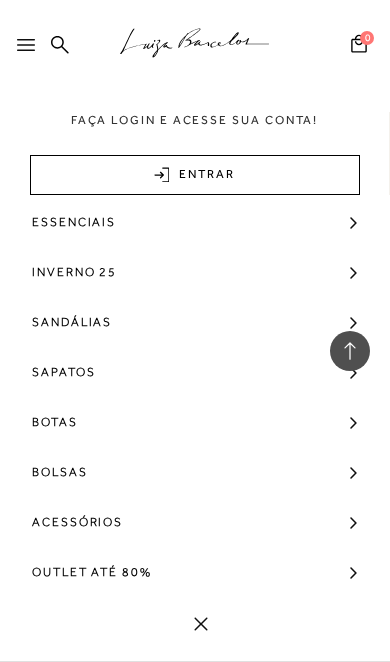 click on "Bolsas" at bounding box center (60, 472) 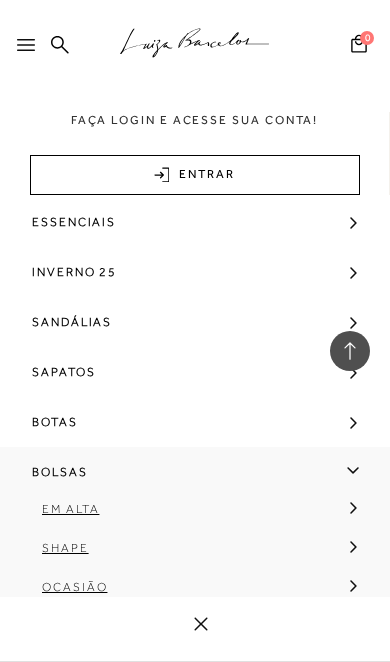 click on "Em Alta" at bounding box center (70, 509) 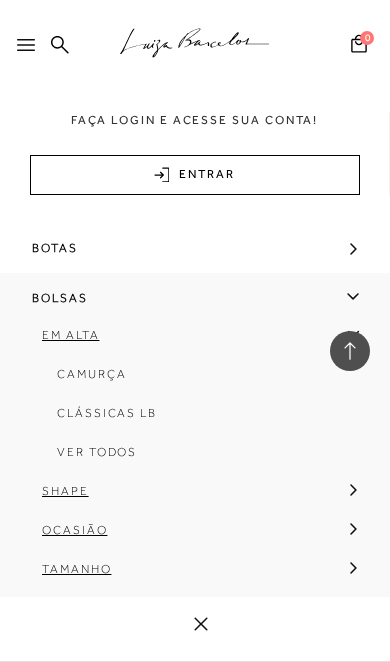 scroll, scrollTop: 288, scrollLeft: 0, axis: vertical 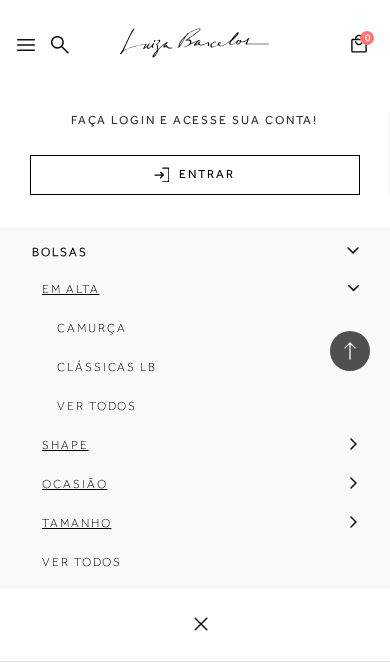 click on "Ver Todos" at bounding box center (97, 406) 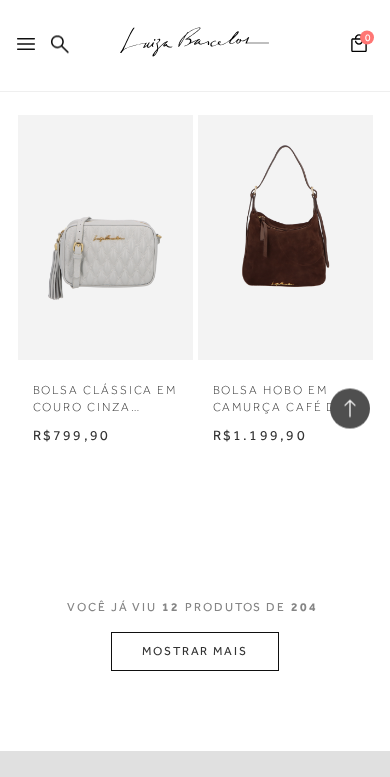 scroll, scrollTop: 2195, scrollLeft: 0, axis: vertical 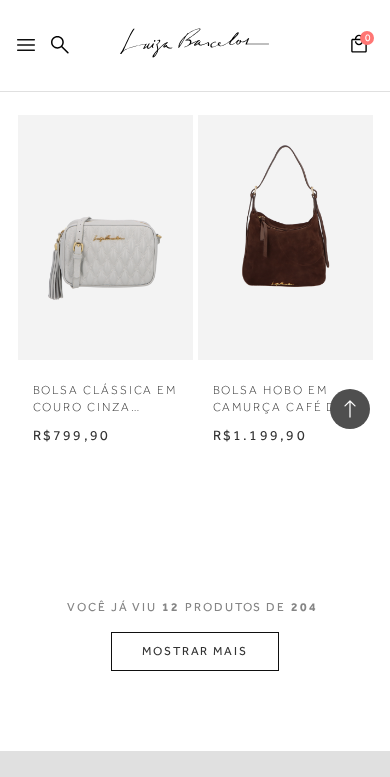 click on "MOSTRAR MAIS" at bounding box center [195, 651] 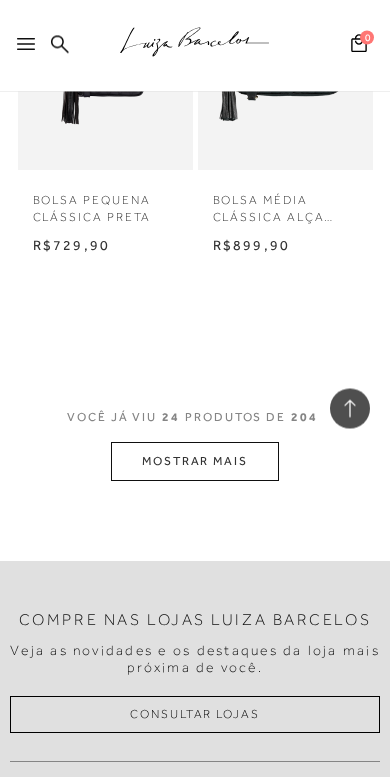 click on "MOSTRAR MAIS" at bounding box center (195, 462) 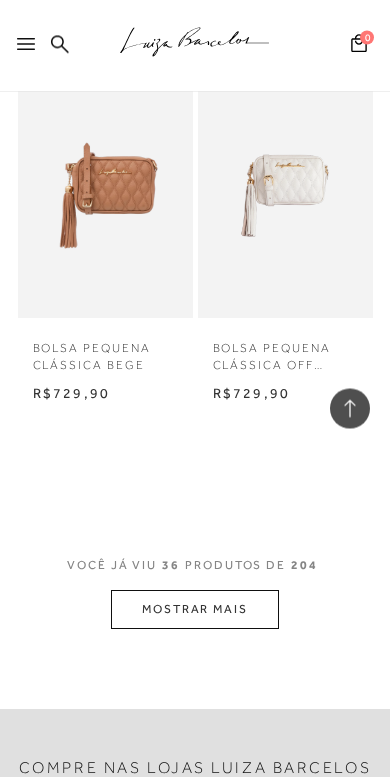 click on "MOSTRAR MAIS" at bounding box center (195, 610) 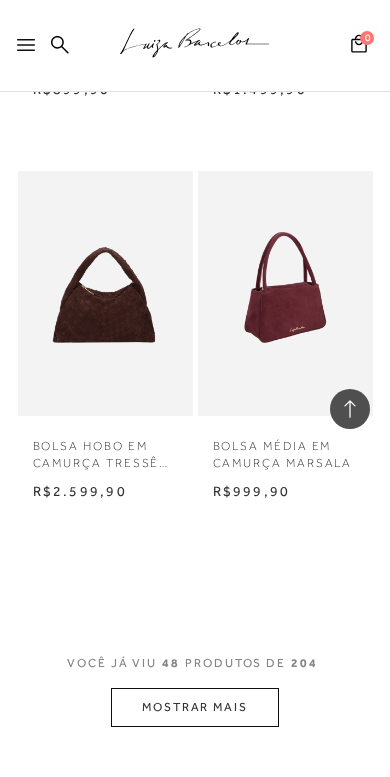 scroll, scrollTop: 9409, scrollLeft: 0, axis: vertical 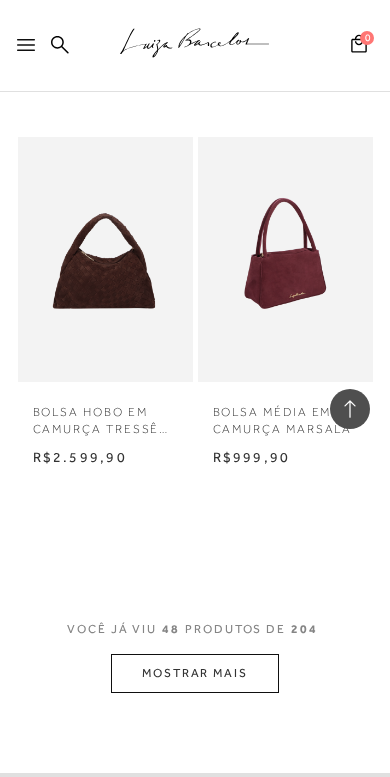 click on "MOSTRAR MAIS" at bounding box center (195, 673) 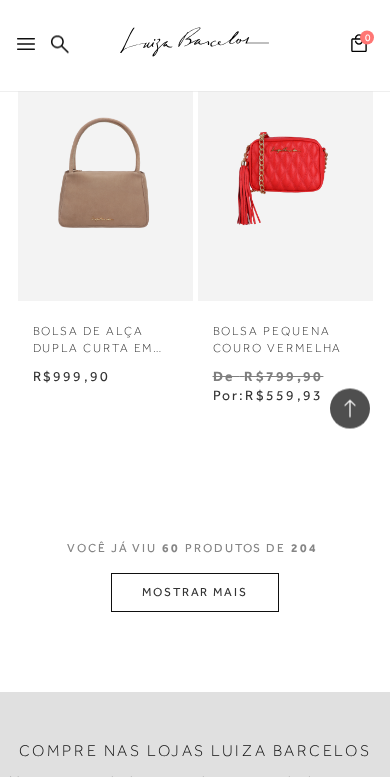 click on "MOSTRAR MAIS" at bounding box center [195, 593] 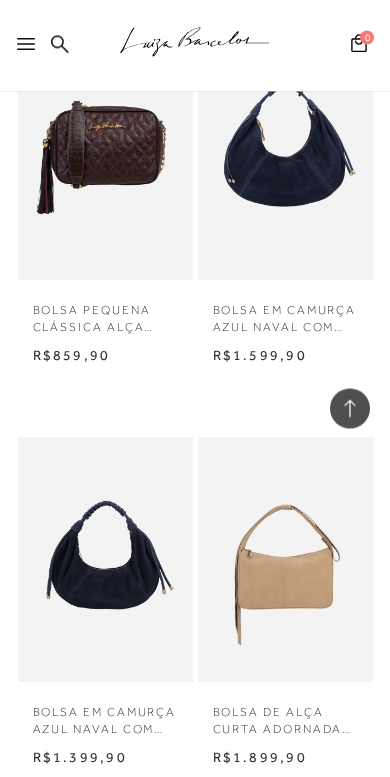scroll, scrollTop: 12326, scrollLeft: 0, axis: vertical 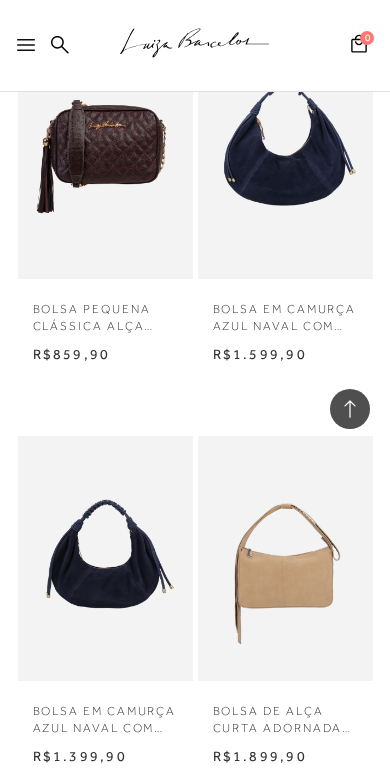click on "BOLSA EM CAMURÇA AZUL NAVAL COM ENFEITE METÁLICO GRANDE" at bounding box center [285, 312] 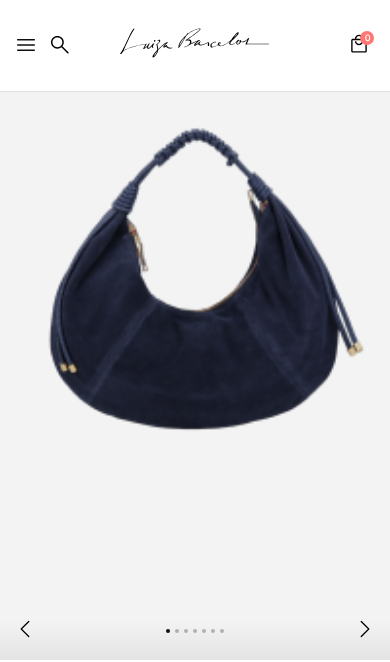 scroll, scrollTop: 124, scrollLeft: 0, axis: vertical 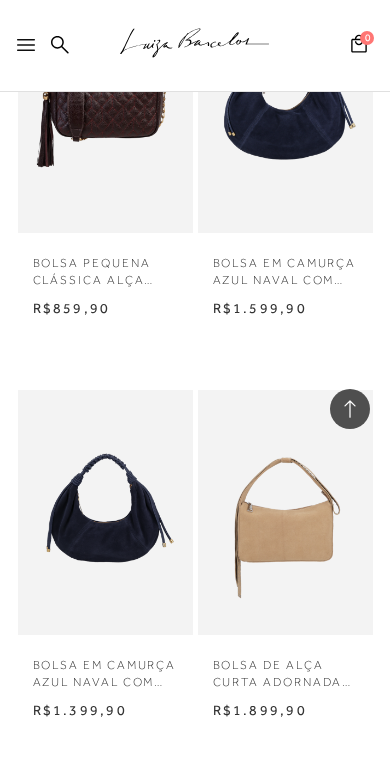 click on "BOLSA EM CAMURÇA AZUL NAVAL COM ENFEITE METÁLICO MÉDIA" at bounding box center (105, 668) 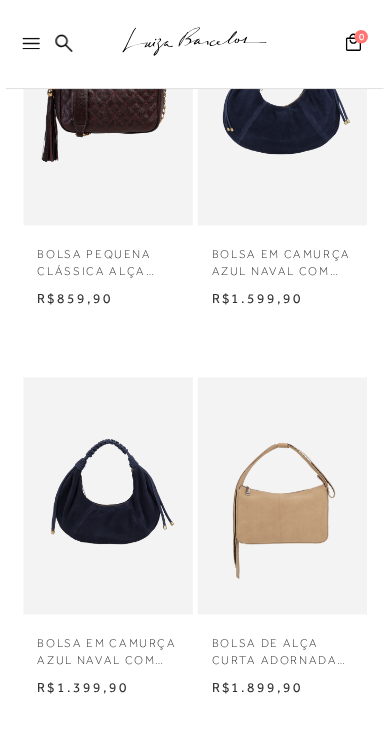 scroll, scrollTop: 0, scrollLeft: 0, axis: both 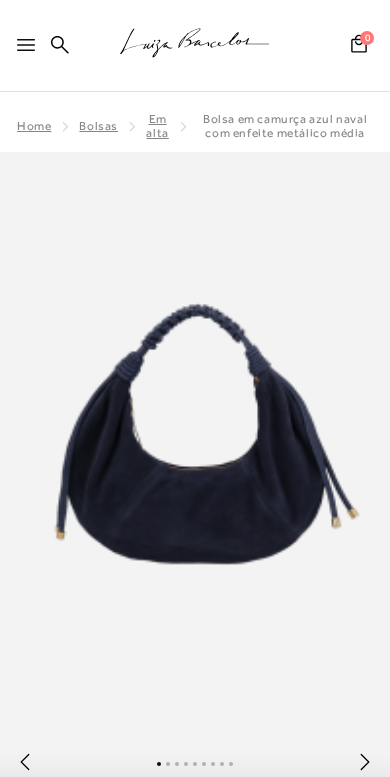 click at bounding box center [195, 444] 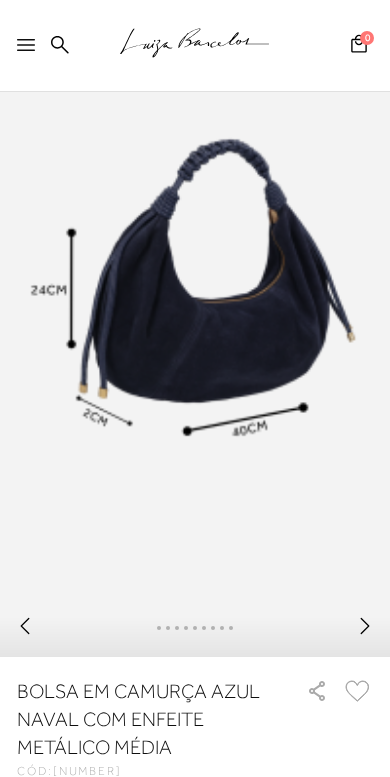 scroll, scrollTop: 213, scrollLeft: 0, axis: vertical 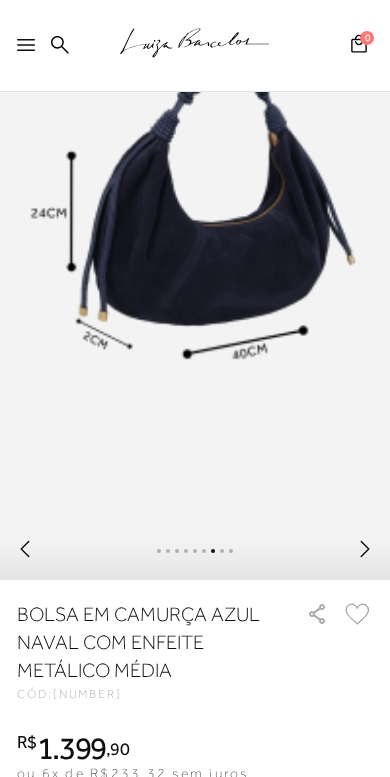 click at bounding box center [195, 549] 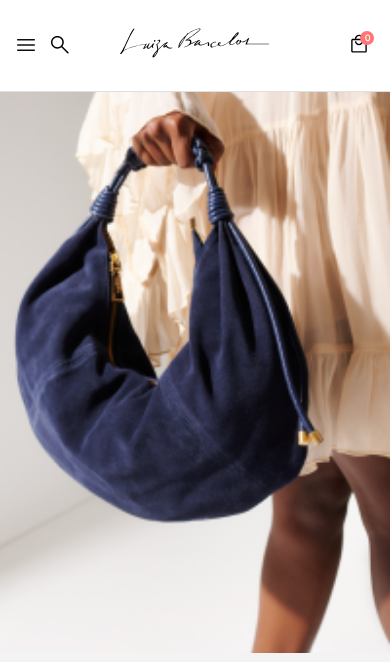 scroll, scrollTop: 82, scrollLeft: 0, axis: vertical 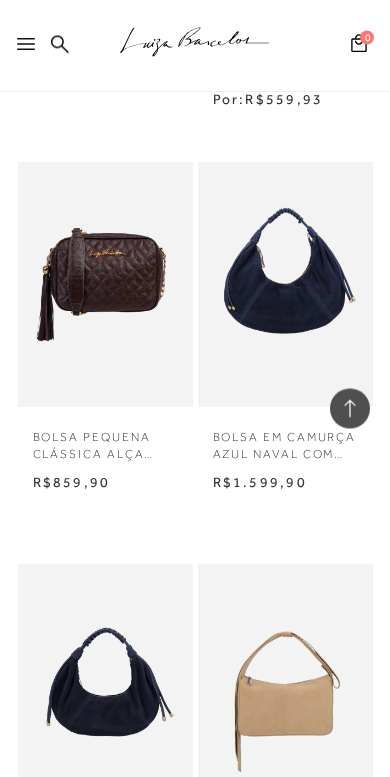 click on "BOLSA EM CAMURÇA AZUL NAVAL COM ENFEITE METÁLICO GRANDE" at bounding box center [285, 441] 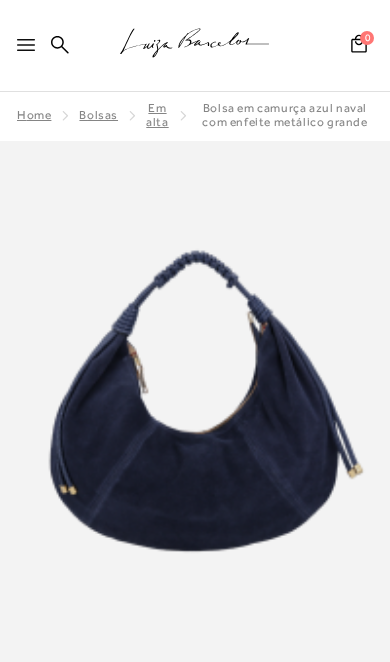 scroll, scrollTop: 0, scrollLeft: 0, axis: both 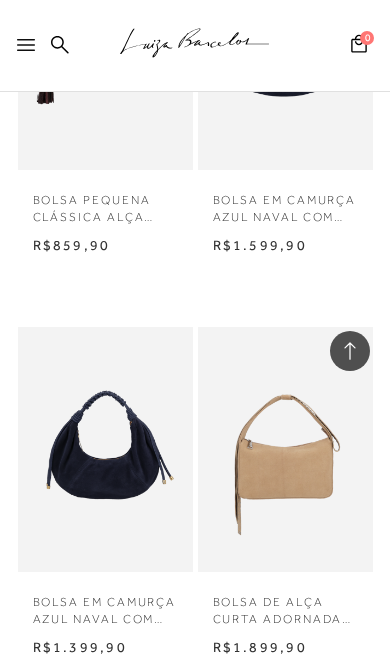 click on "BOLSA EM CAMURÇA AZUL NAVAL COM ENFEITE METÁLICO MÉDIA" at bounding box center [105, 605] 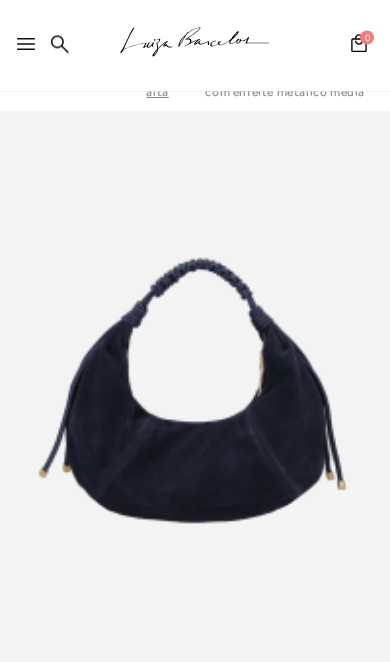 scroll, scrollTop: 0, scrollLeft: 0, axis: both 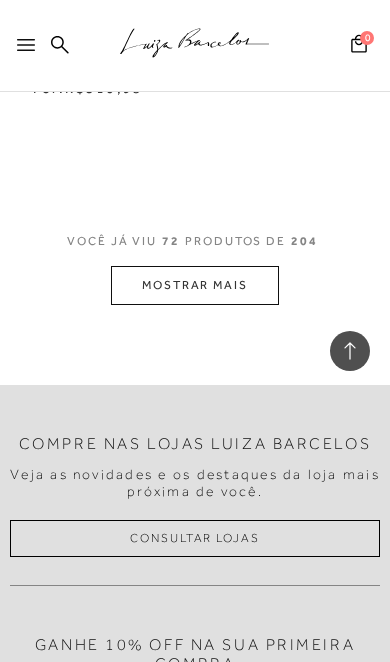 click on "MOSTRAR MAIS" at bounding box center (195, 285) 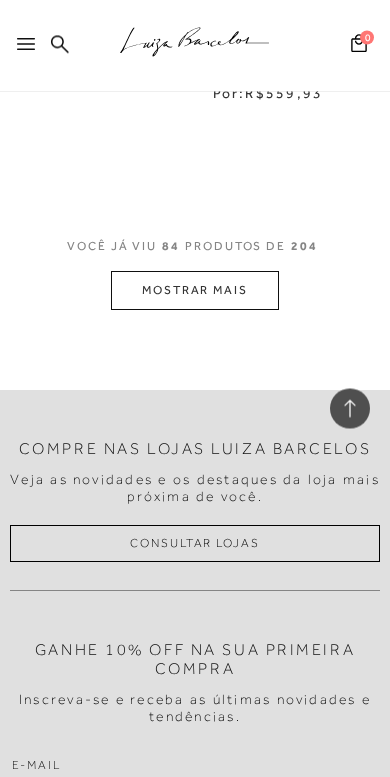 scroll, scrollTop: 17071, scrollLeft: 0, axis: vertical 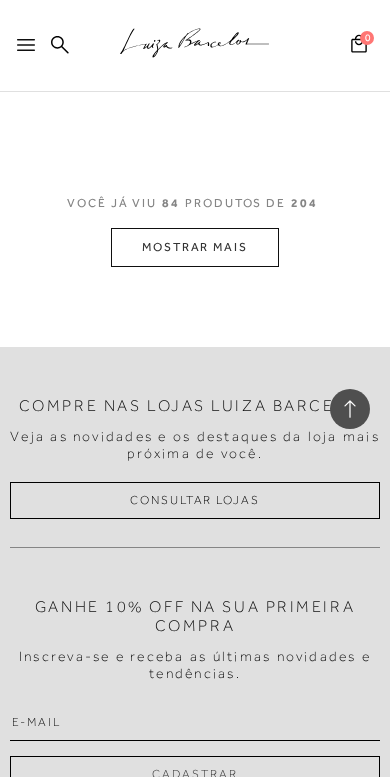 click on "MOSTRAR MAIS" at bounding box center (195, 247) 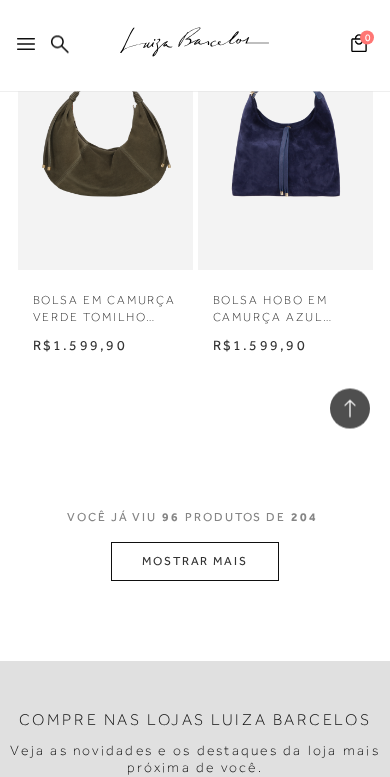 scroll, scrollTop: 19169, scrollLeft: 0, axis: vertical 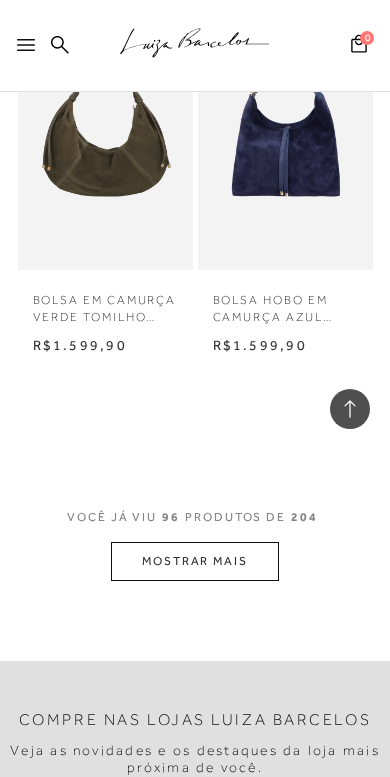 click on "MOSTRAR MAIS" at bounding box center [195, 561] 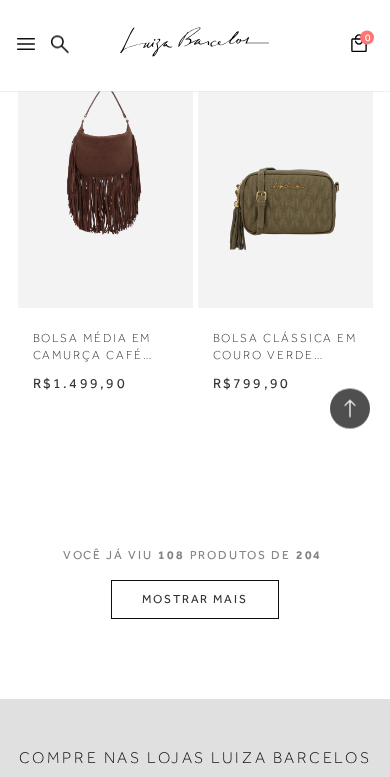 scroll, scrollTop: 21586, scrollLeft: 0, axis: vertical 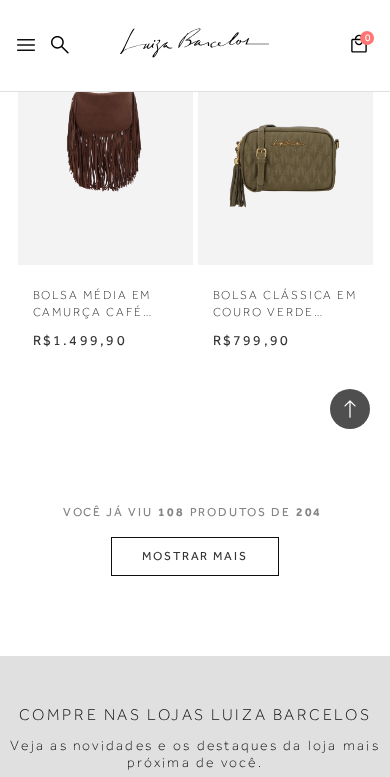 click on "MOSTRAR MAIS" at bounding box center (195, 556) 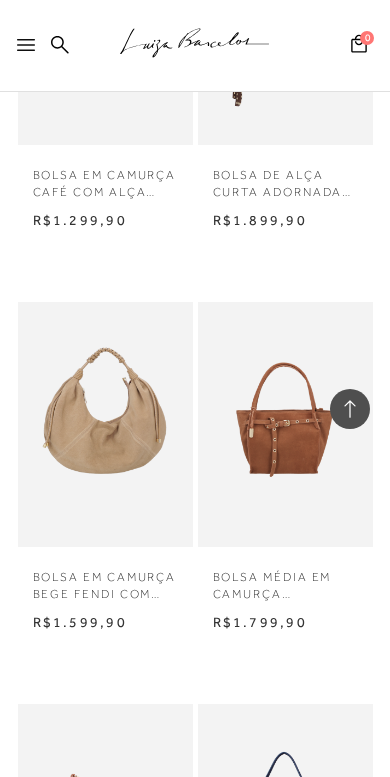 scroll, scrollTop: 22982, scrollLeft: 0, axis: vertical 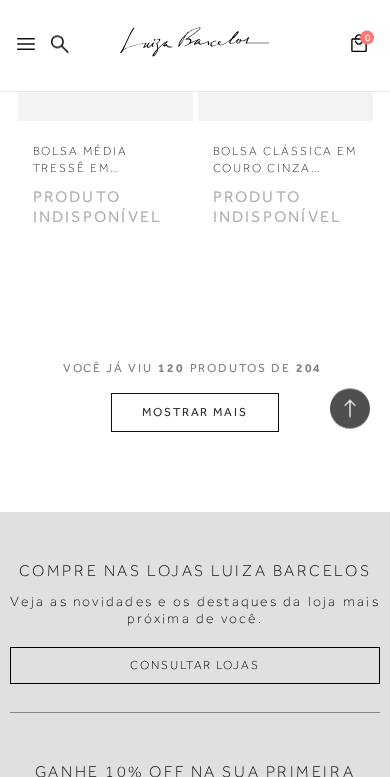 click on "MOSTRAR MAIS" at bounding box center [195, 413] 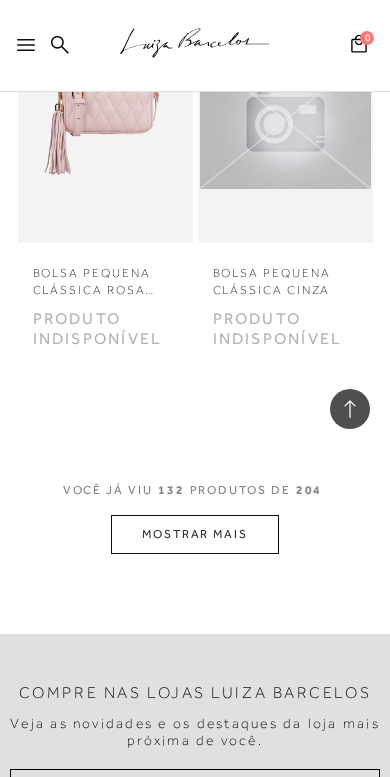 scroll, scrollTop: 26648, scrollLeft: 0, axis: vertical 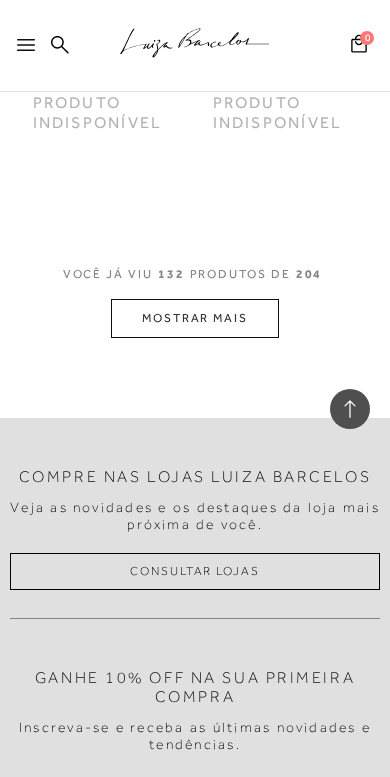 click on "MOSTRAR MAIS" at bounding box center (195, 318) 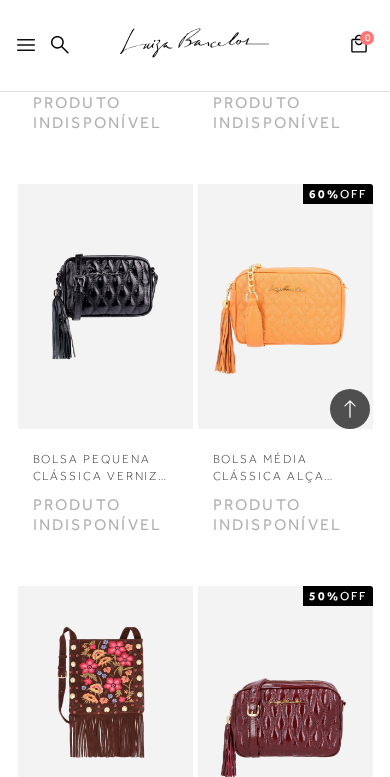 click at bounding box center (284, 306) 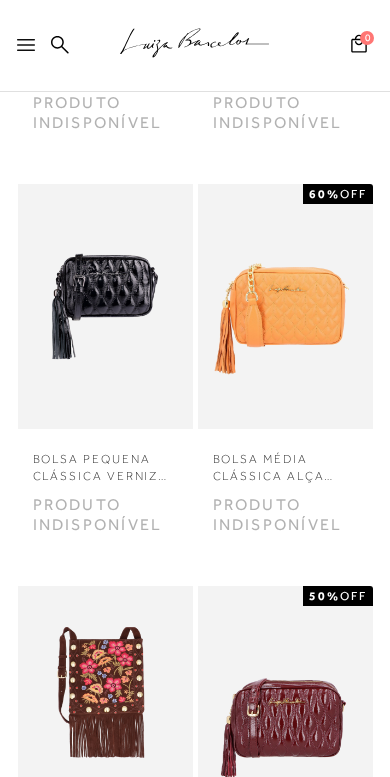 scroll, scrollTop: 0, scrollLeft: 0, axis: both 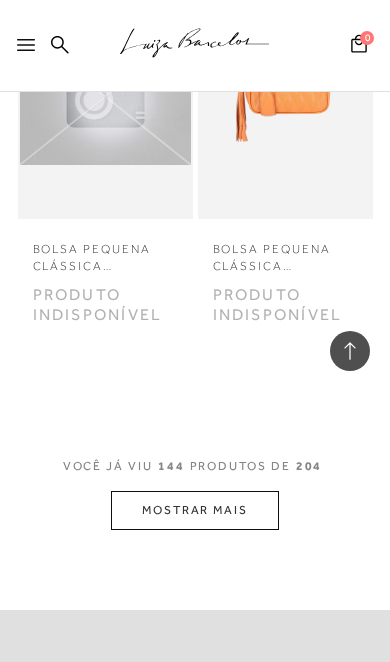 click on "MOSTRAR MAIS" at bounding box center (195, 510) 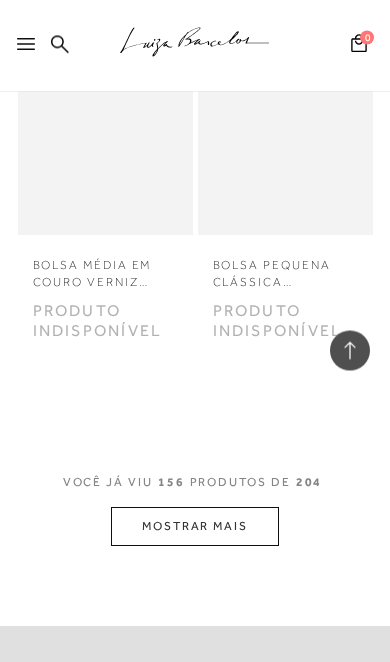 scroll, scrollTop: 31229, scrollLeft: 0, axis: vertical 